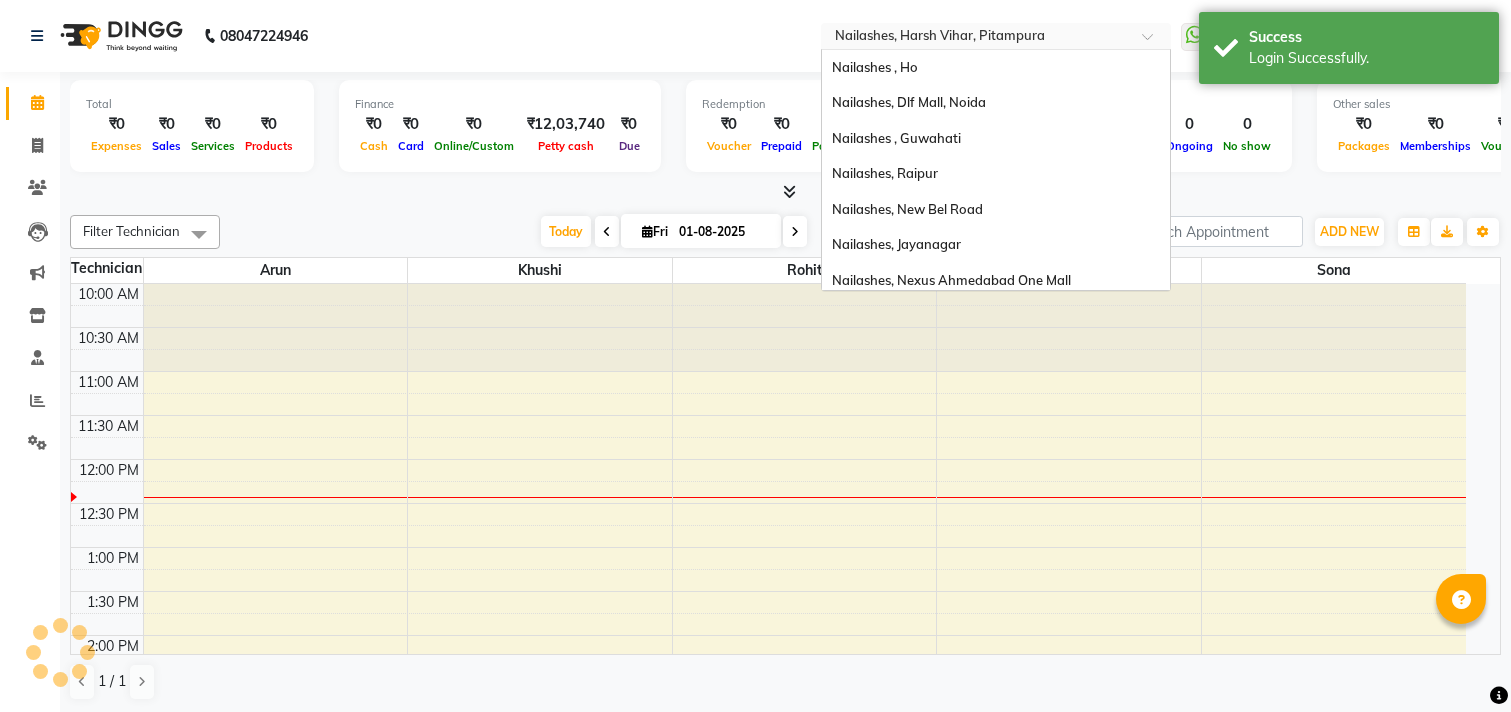 click at bounding box center [976, 38] 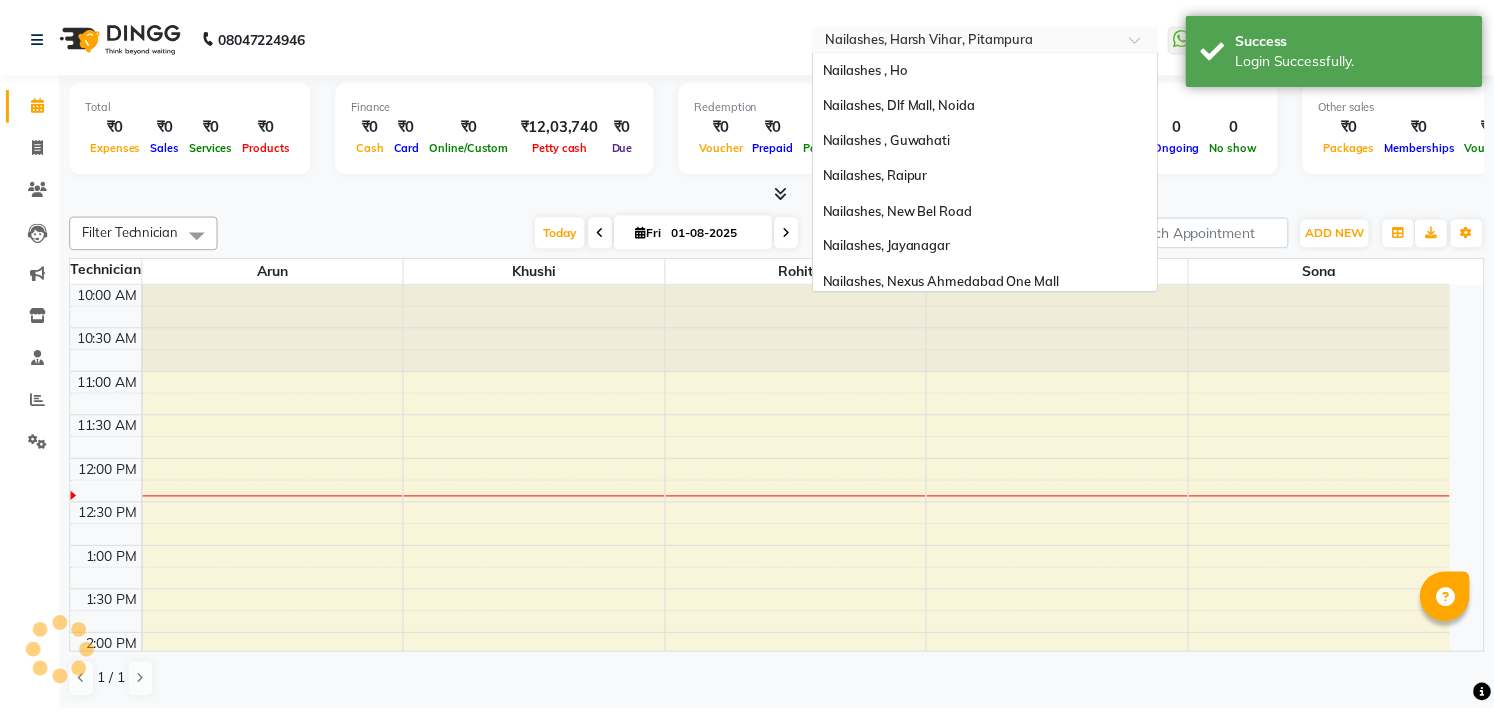 scroll, scrollTop: 0, scrollLeft: 0, axis: both 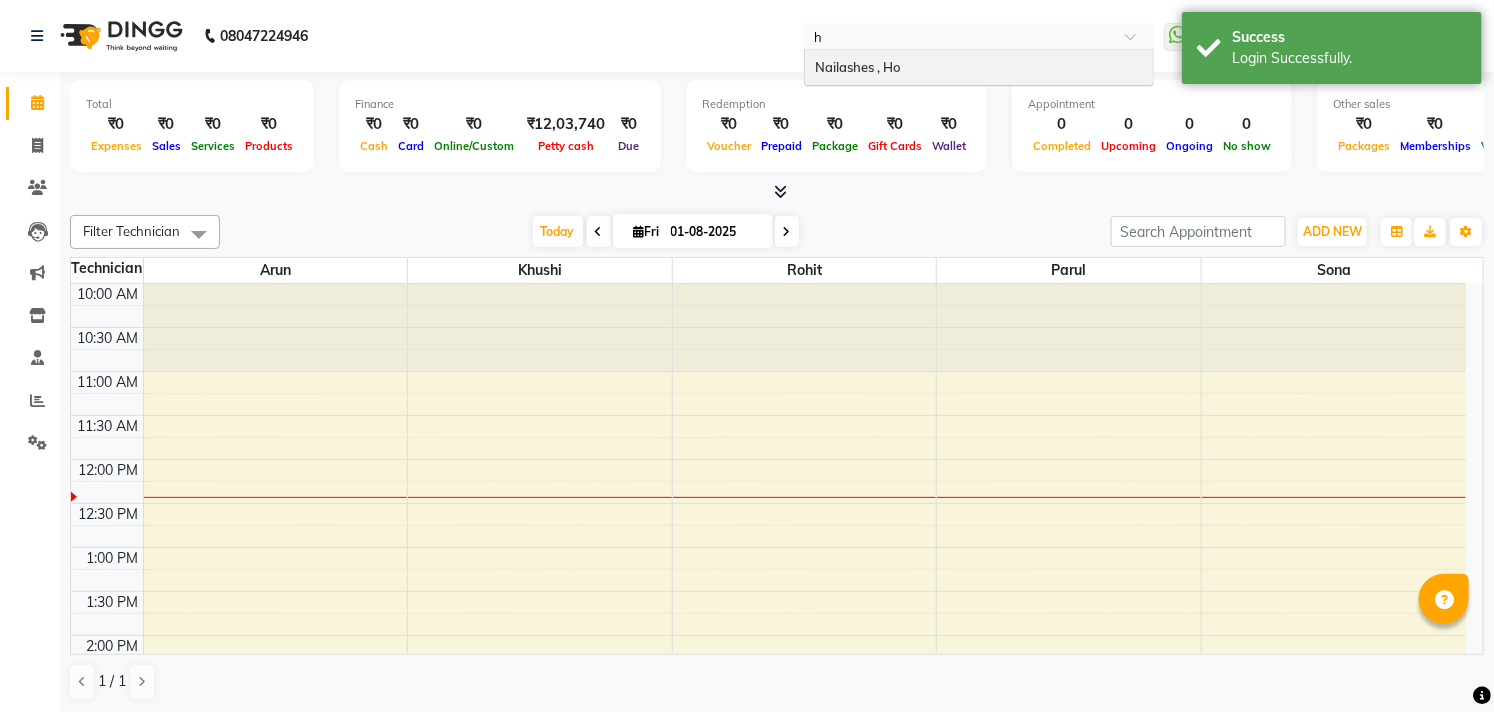 type on "ho" 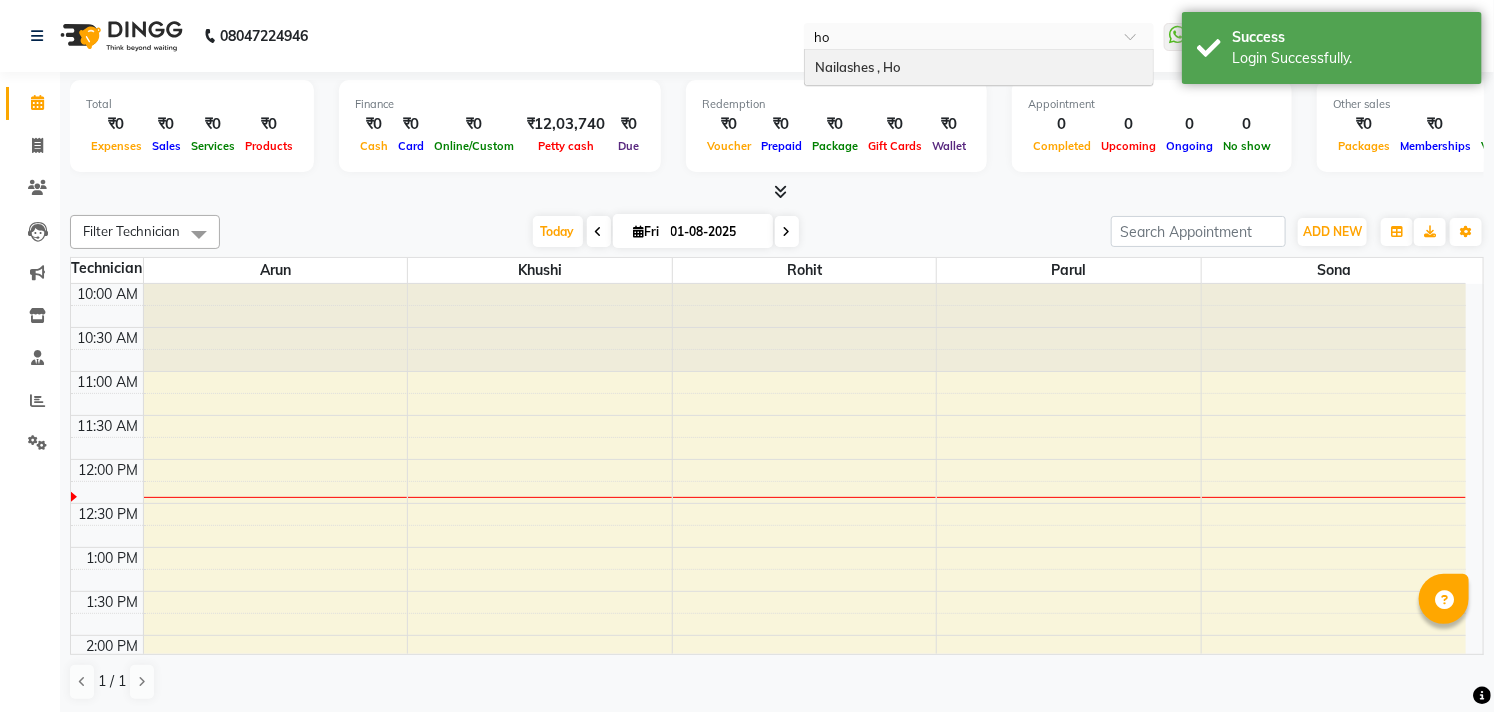 scroll, scrollTop: 0, scrollLeft: 0, axis: both 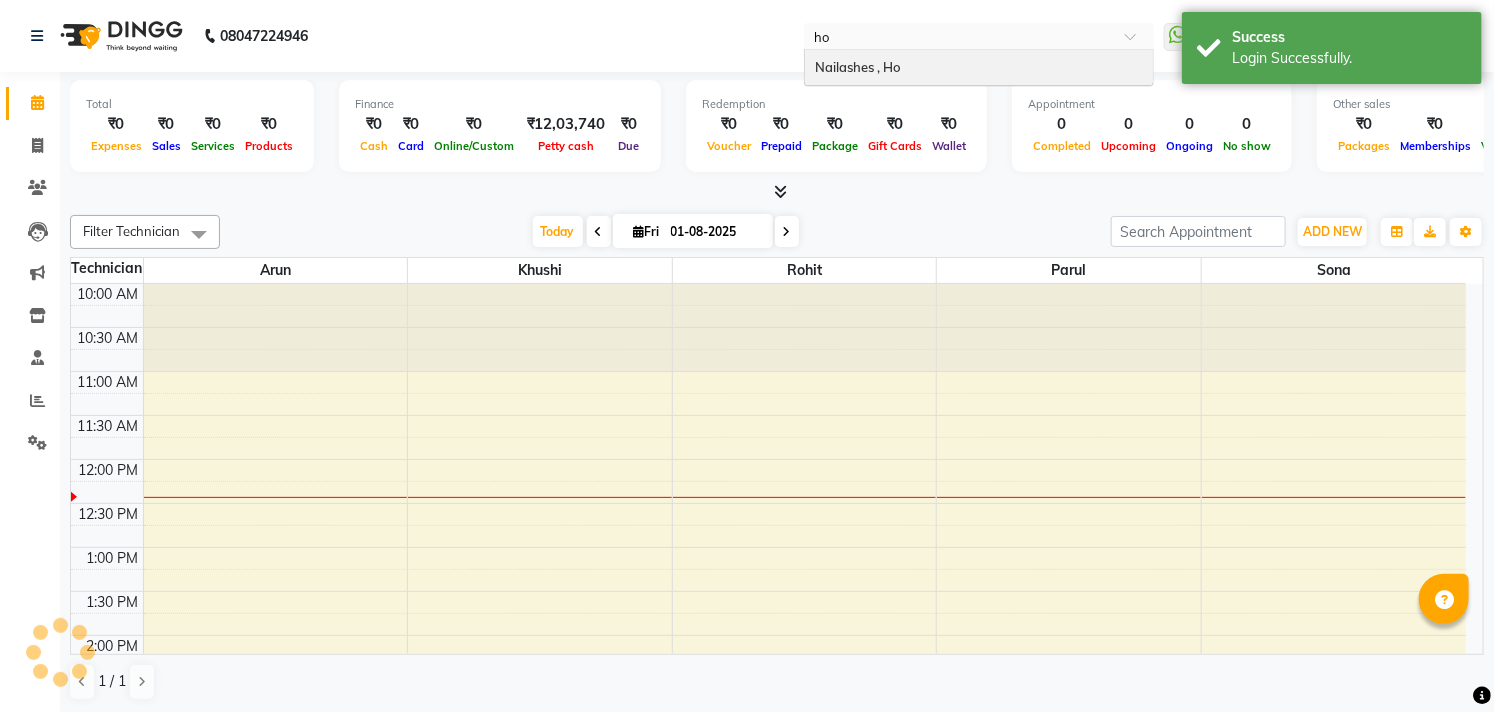 type 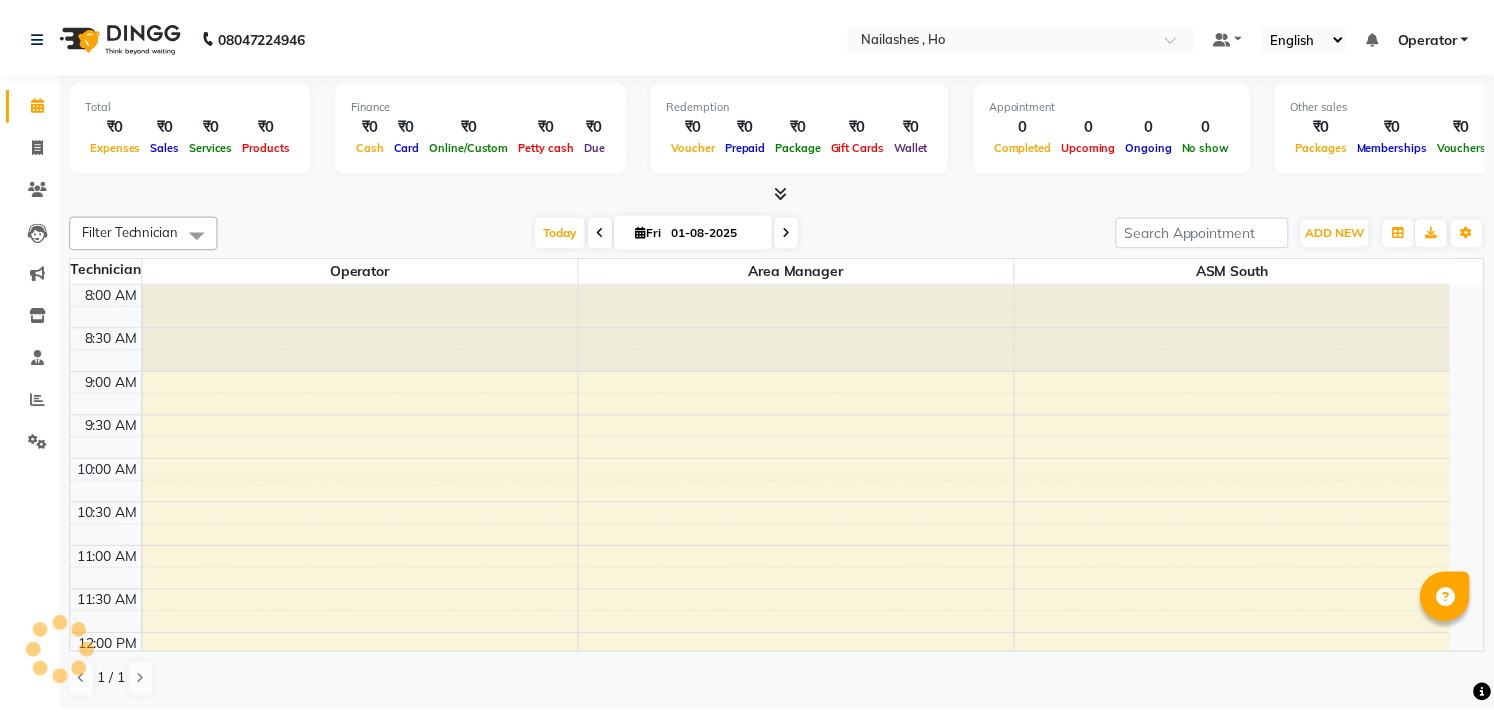 scroll, scrollTop: 0, scrollLeft: 0, axis: both 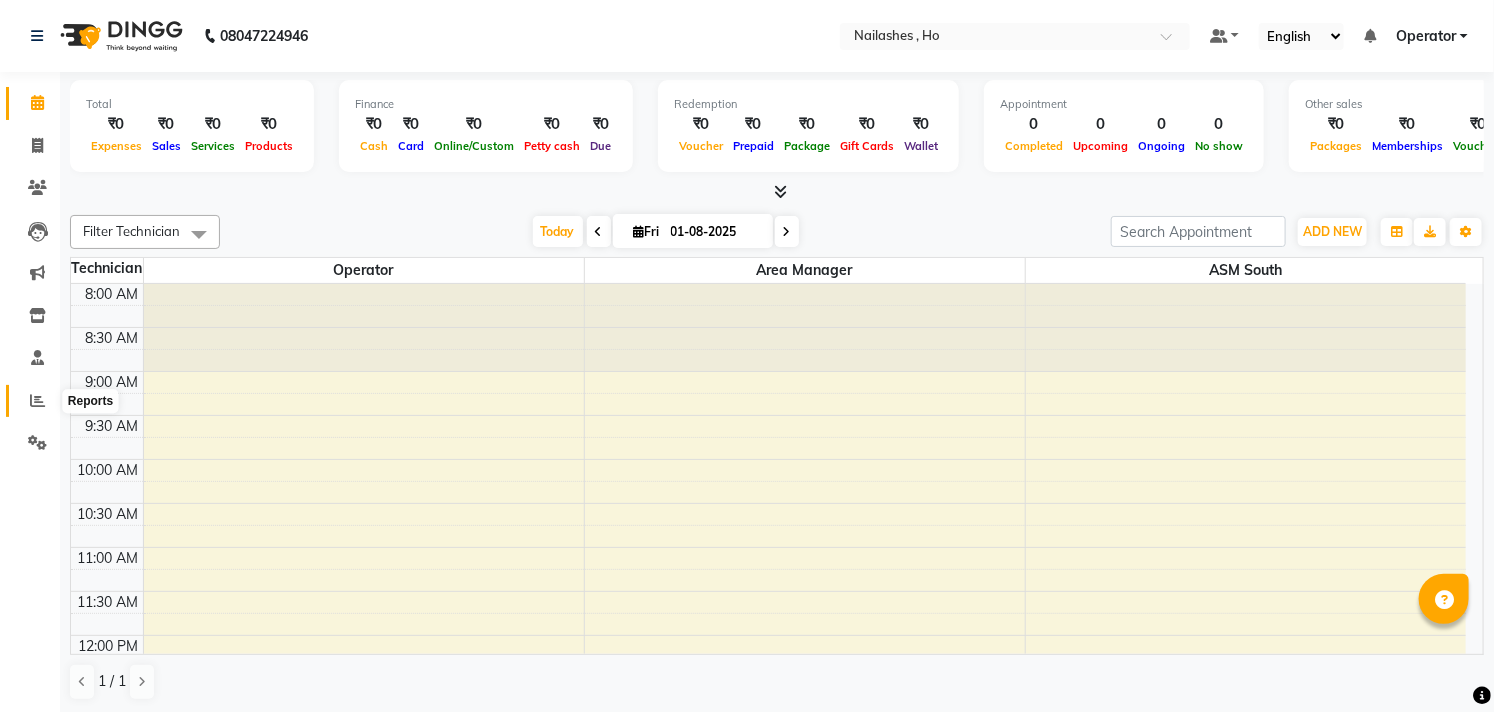 click 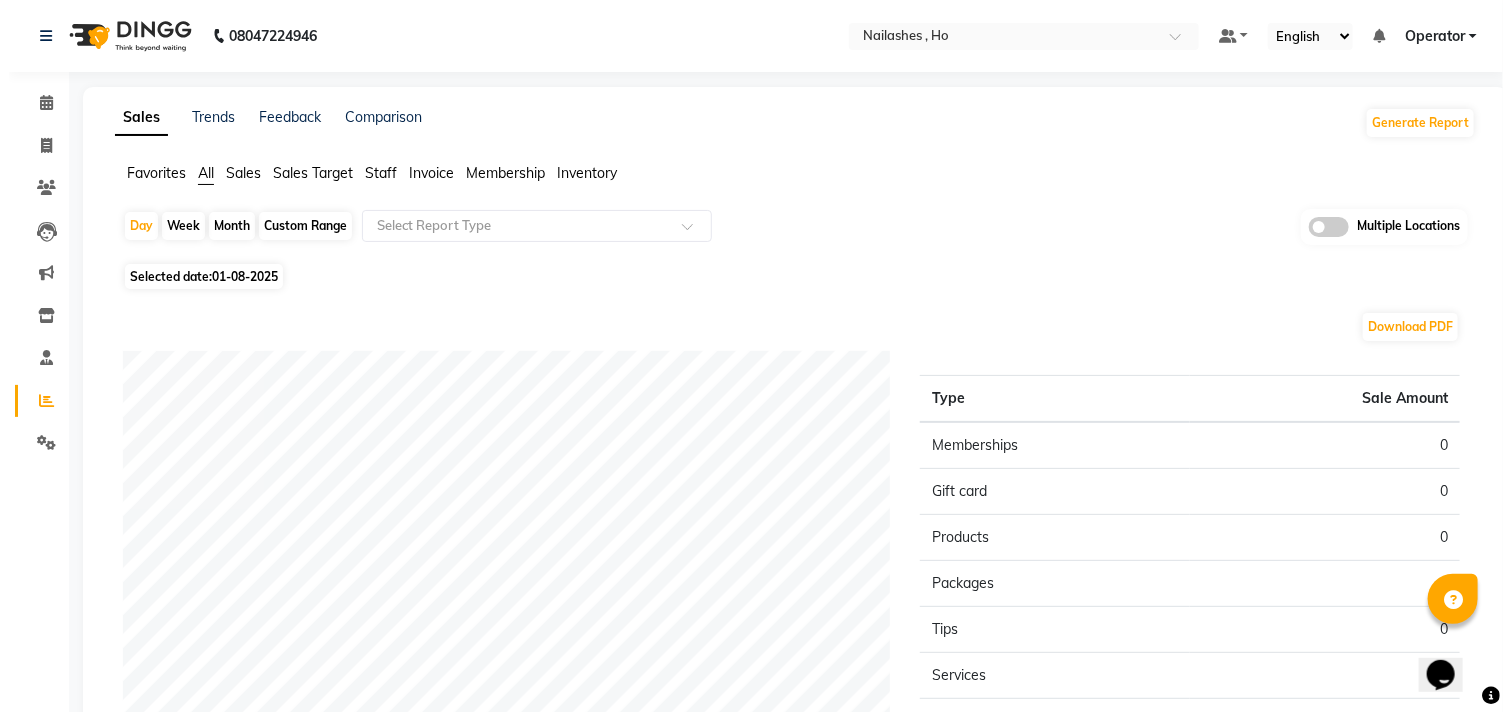 scroll, scrollTop: 0, scrollLeft: 0, axis: both 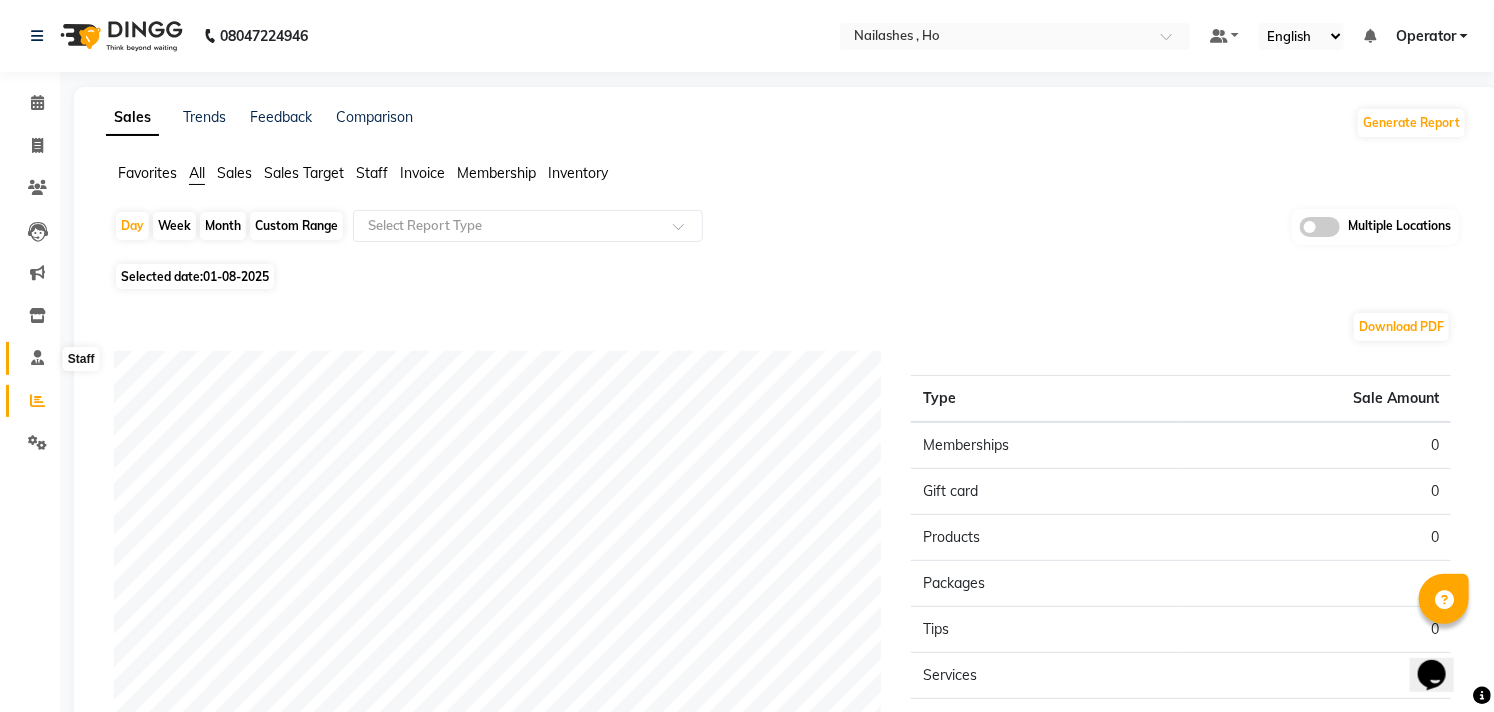 click 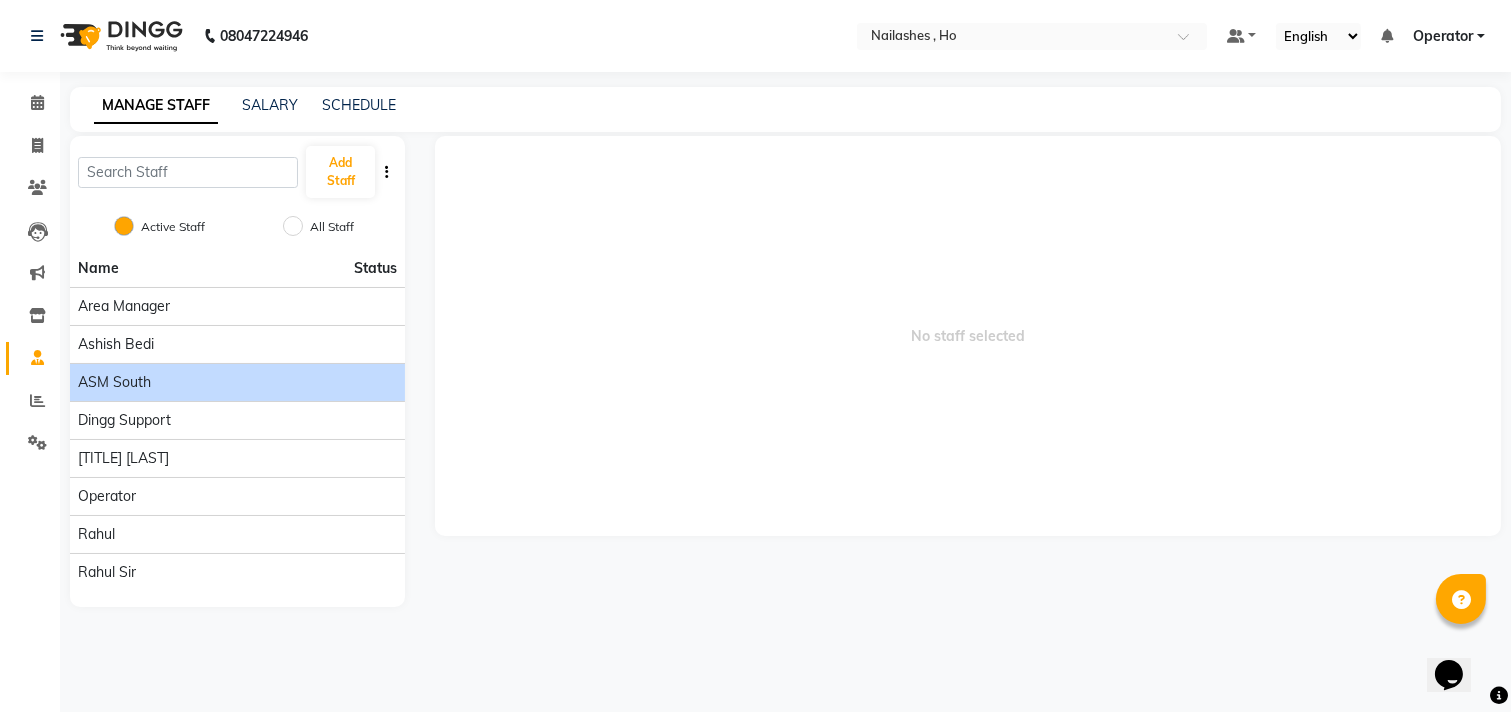 click on "ASM South" 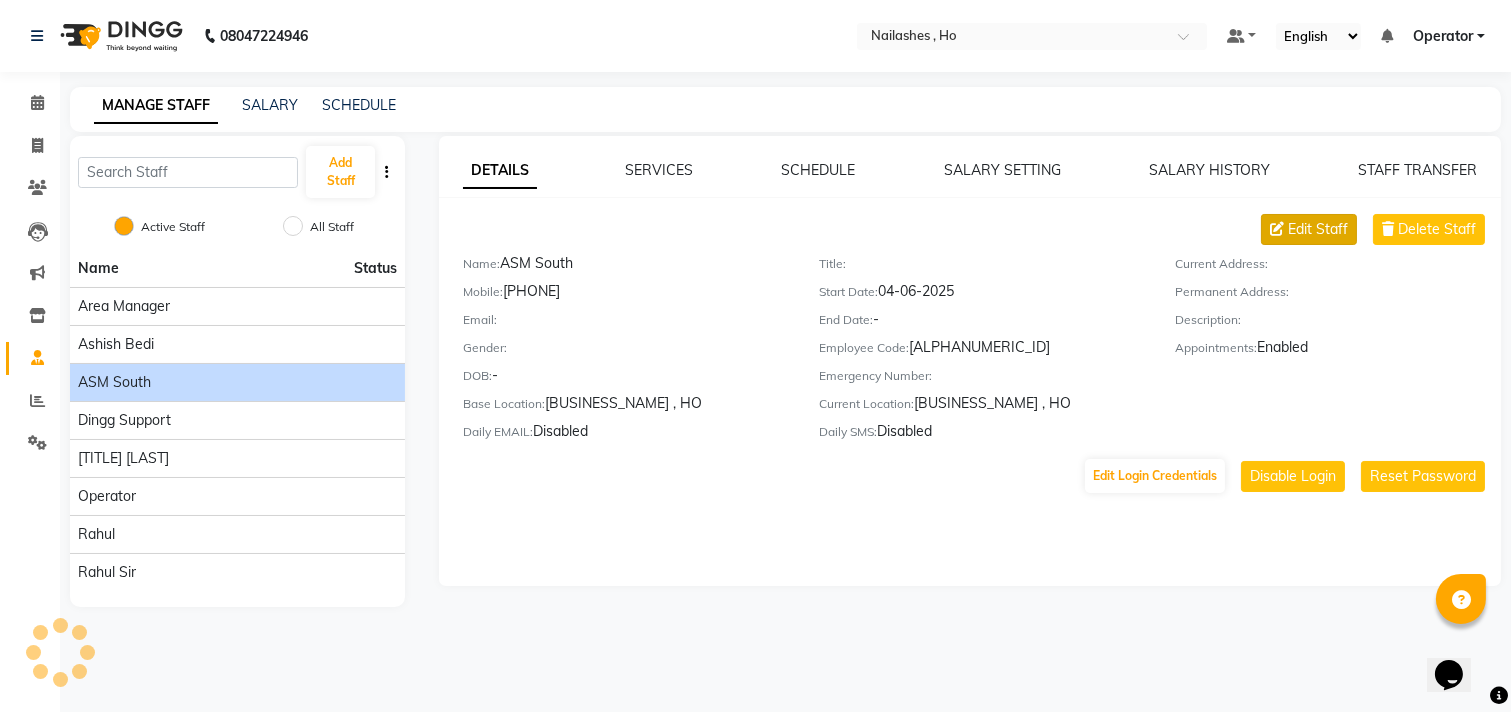 click on "Edit Staff" 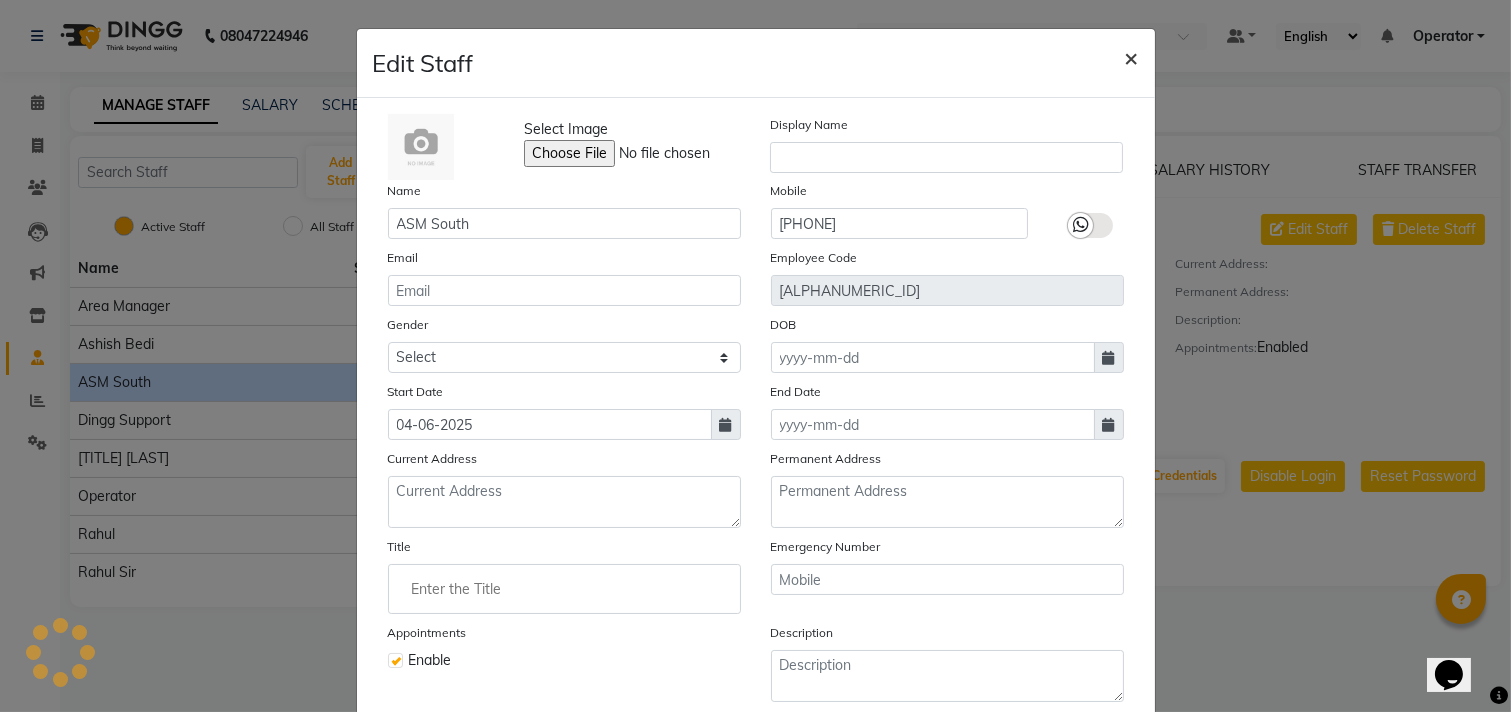 click on "×" 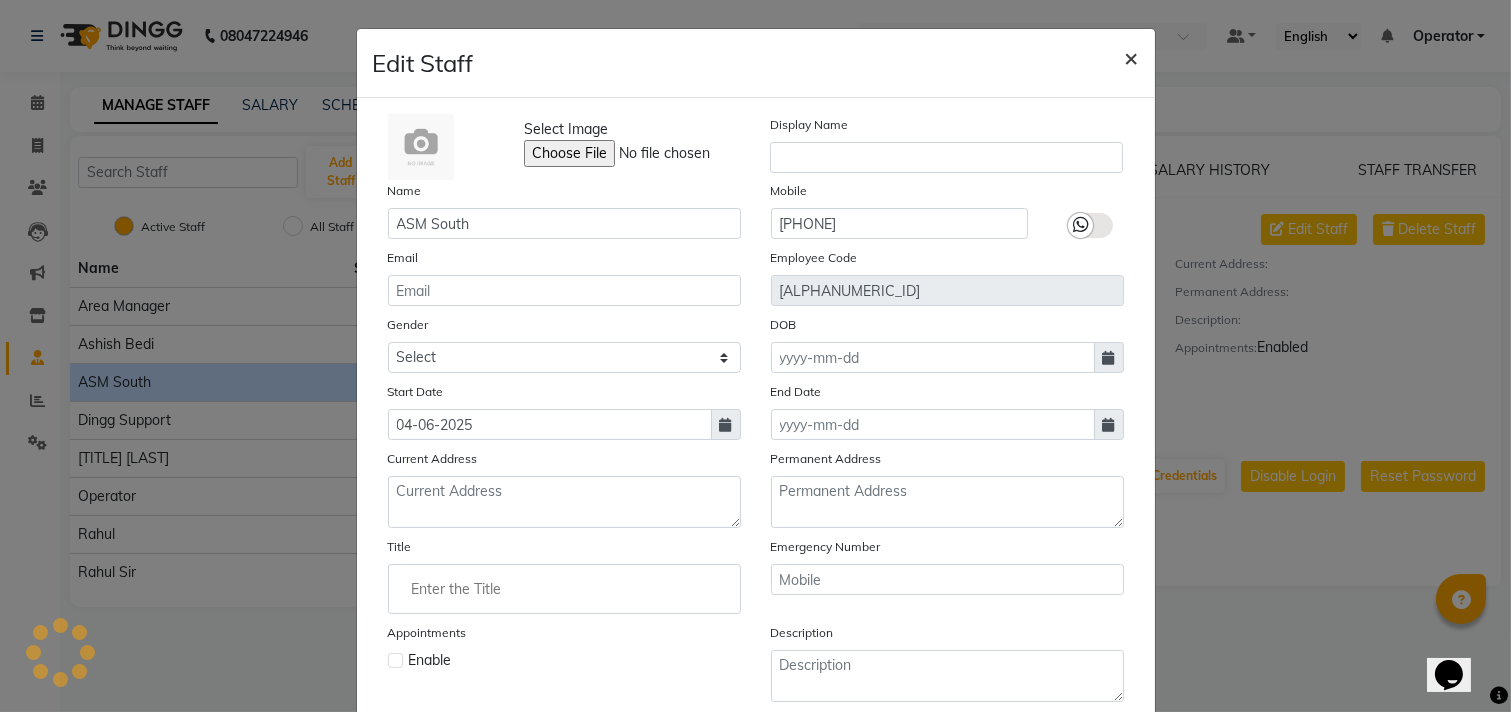 type 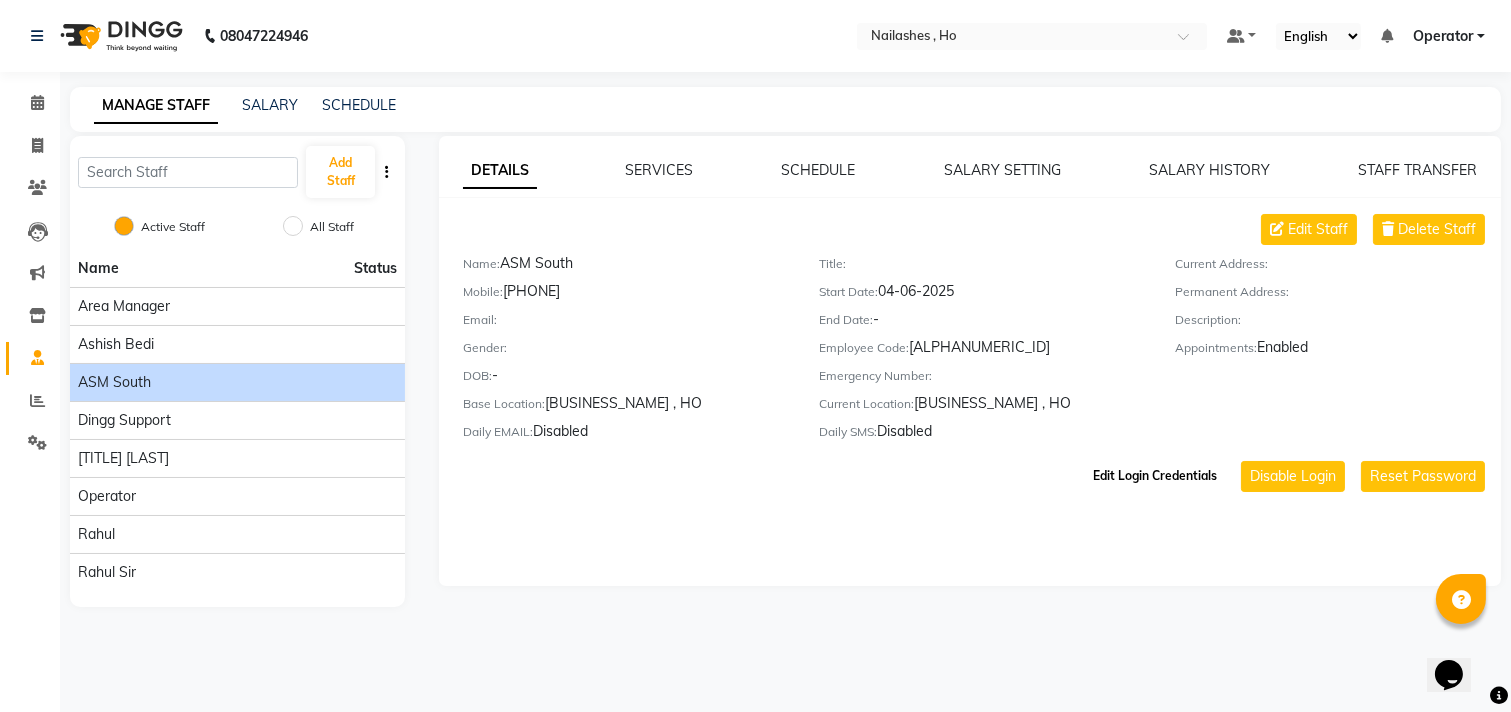click on "Edit Login Credentials" 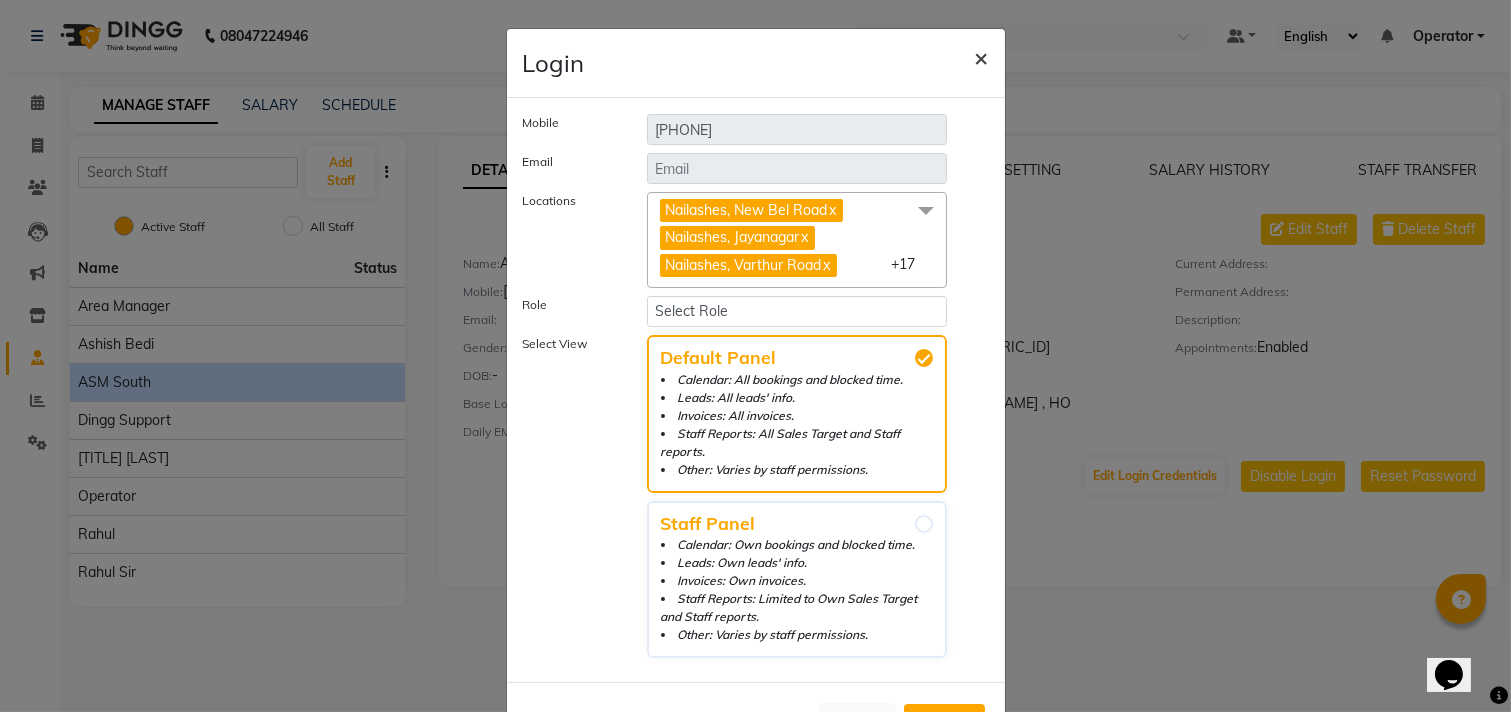 click on "×" 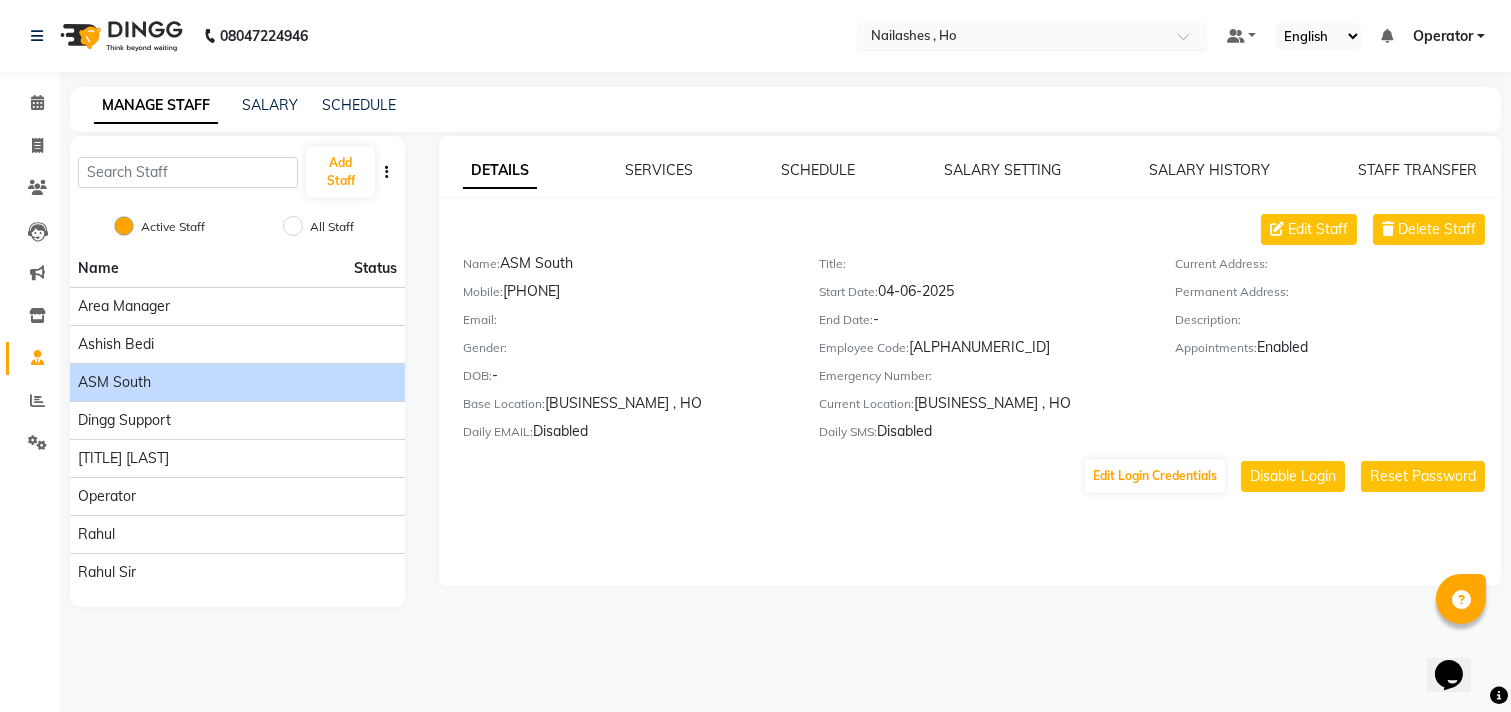 click at bounding box center (1012, 38) 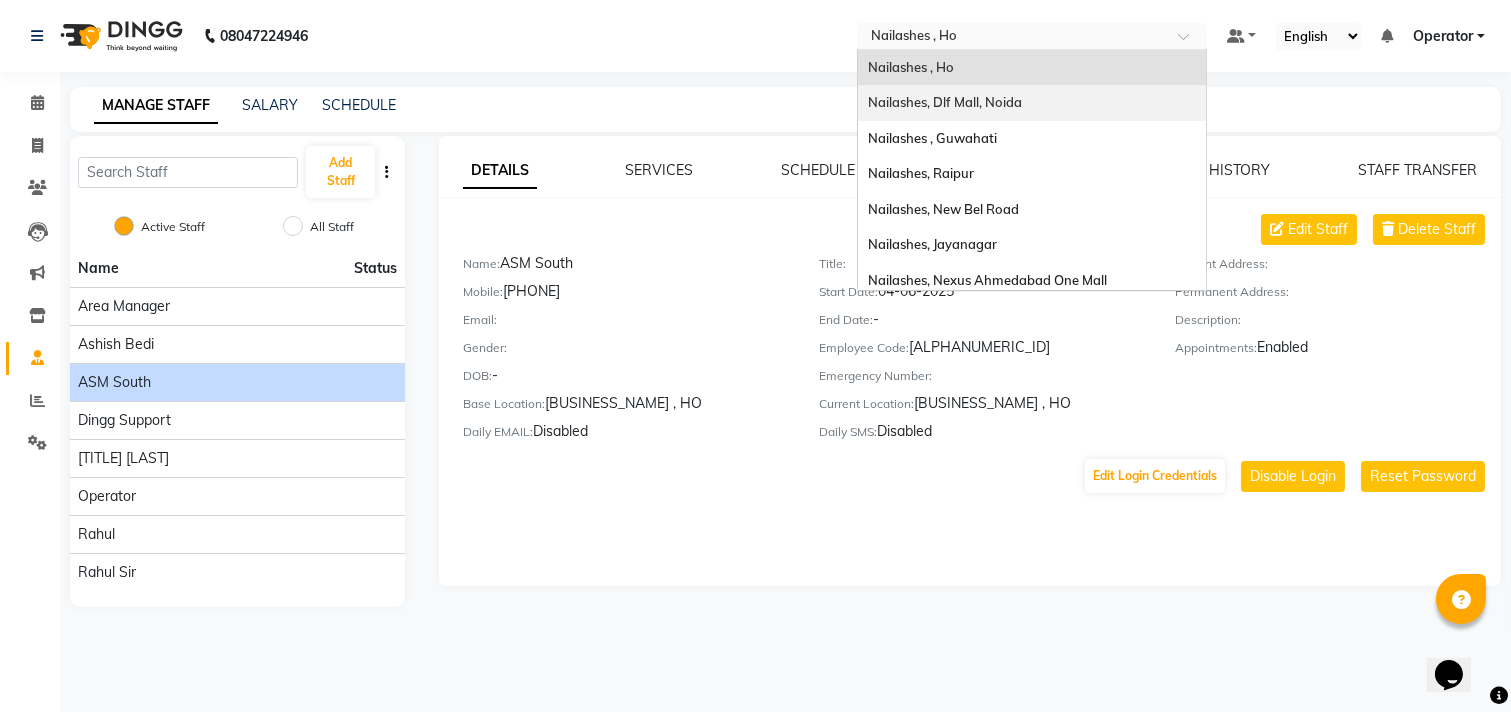 click on "[PHONE] Select Location × [BUSINESS_NAME] , Ho [BUSINESS_NAME] , Ho [BUSINESS_NAME], Dlf Mall, Noida [BUSINESS_NAME] , Guwahati [BUSINESS_NAME], Raipur  [BUSINESS_NAME], New Bel Road [BUSINESS_NAME], Jayanagar [BUSINESS_NAME], Nexus Ahmedabad One Mall [BUSINESS_NAME], Varthur Road [BUSINESS_NAME], Jp Nagar [BUSINESS_NAME], Banjara Hills [BUSINESS_NAME], Spectrum Mall Noida [BUSINESS_NAME] Haralur, Haralur [BUSINESS_NAME], Lajpat Nagar 2 [BUSINESS_NAME], Sahakara Nagar  [BUSINESS_NAME], Sarjapur Road [BUSINESS_NAME], Galleria Market [BUSINESS_NAME], Electronics City [BUSINESS_NAME], South Point Mall [BUSINESS_NAME], Indiranagar [BUSINESS_NAME], Model Town Phase 2 [BUSINESS_NAME] Btm,  Btm Layout Stage 2 [BUSINESS_NAME], Harsh Vihar, Pitampura [BUSINESS_NAME], Janakpuri [BUSINESS_NAME], Rajrajeshwari Nagar [BUSINESS_NAME], Kamrup (Metro)  [BUSINESS_NAME] , Vegas Mall [BUSINESS_NAME], Brigade Road [BUSINESS_NAME], Basaveshwar Nagar [BUSINESS_NAME] Aecs Layout, Aecs Layout [BUSINESS_NAME], Wakad [BUSINESS_NAME] Surat, Gujarat [BUSINESS_NAME] Rt Nagar, Rt Nagar [BUSINESS_NAME], Koramangala [BUSINESS_NAME], Panipat [BUSINESS_NAME], Hrbr Bengaluru [BUSINESS_NAME] , Indore [BUSINESS_NAME], Laitumkhrah (Shilong) [BUSINESS_NAME], Green Park" 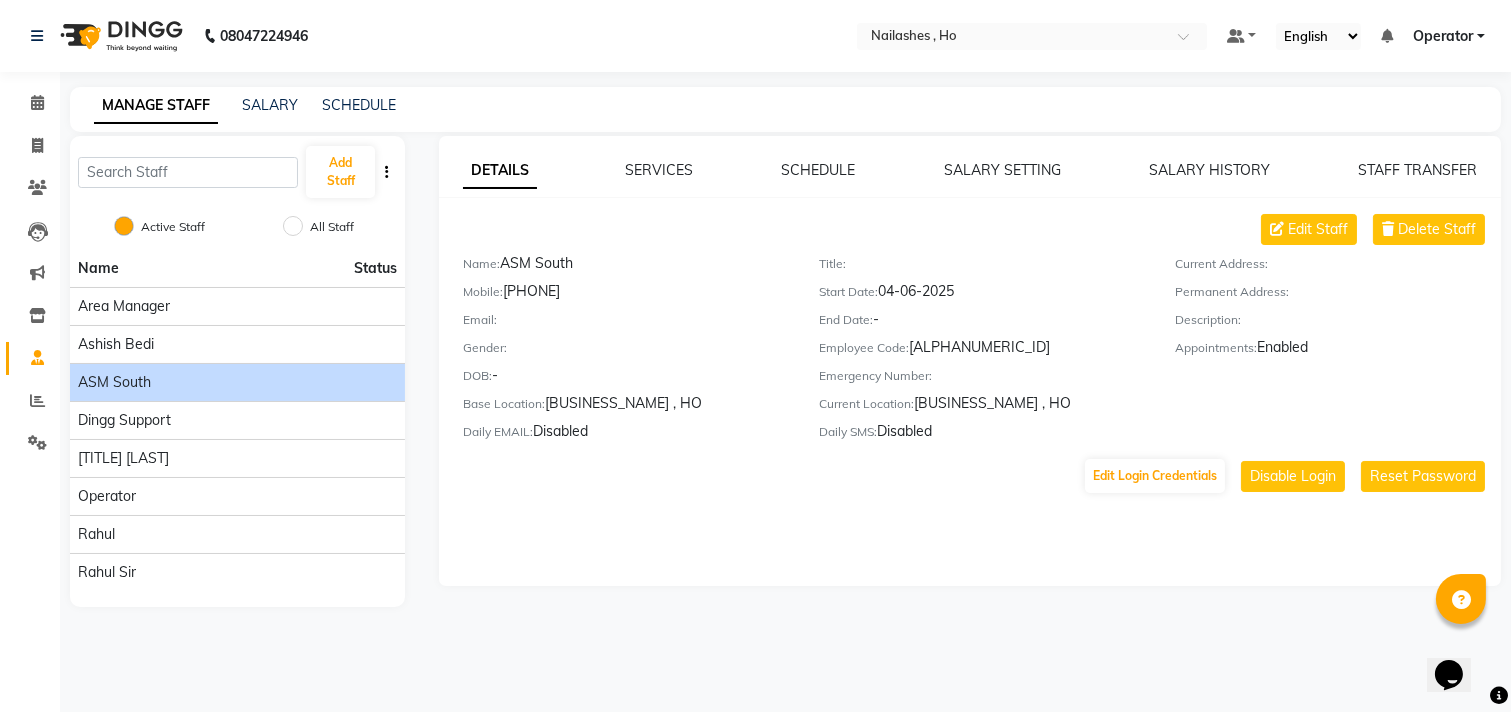 click on "Operator" at bounding box center (1443, 36) 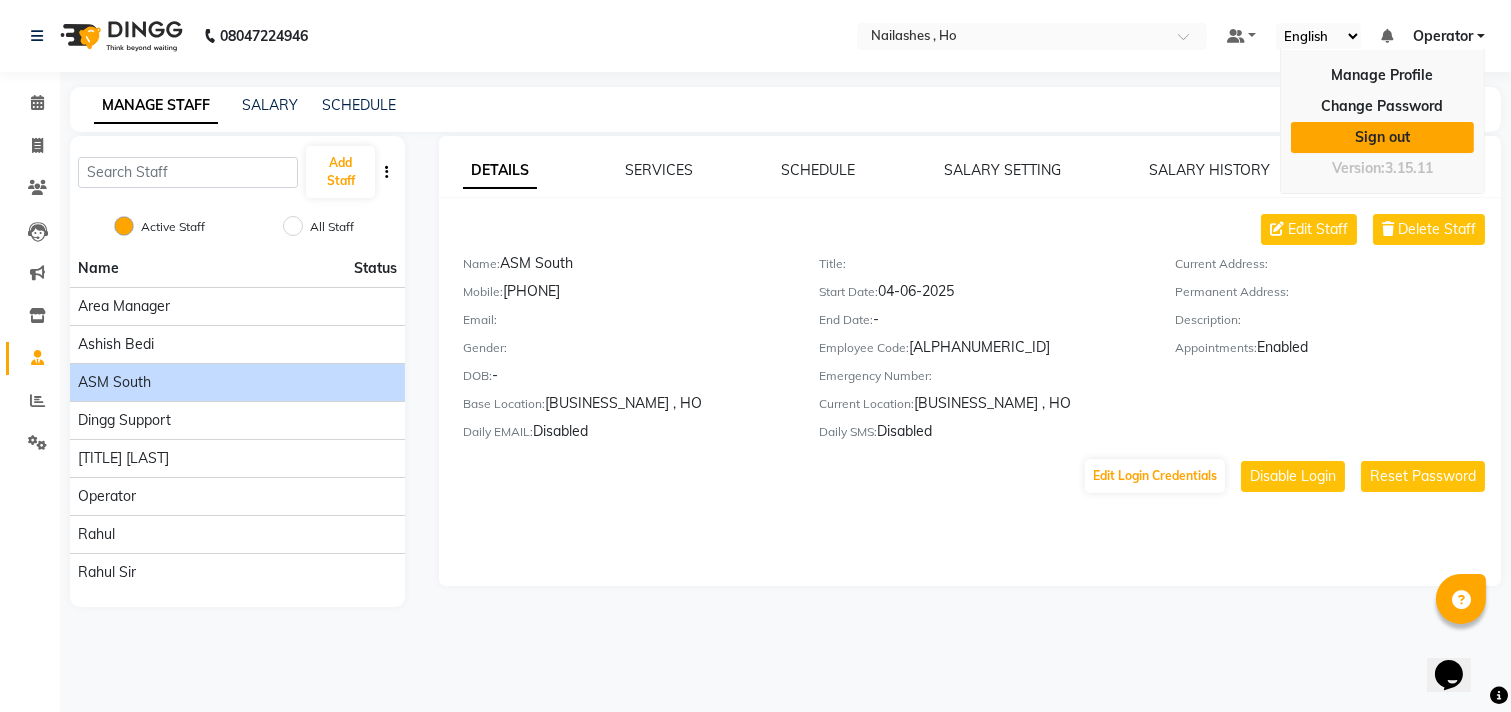click on "Sign out" at bounding box center [1382, 137] 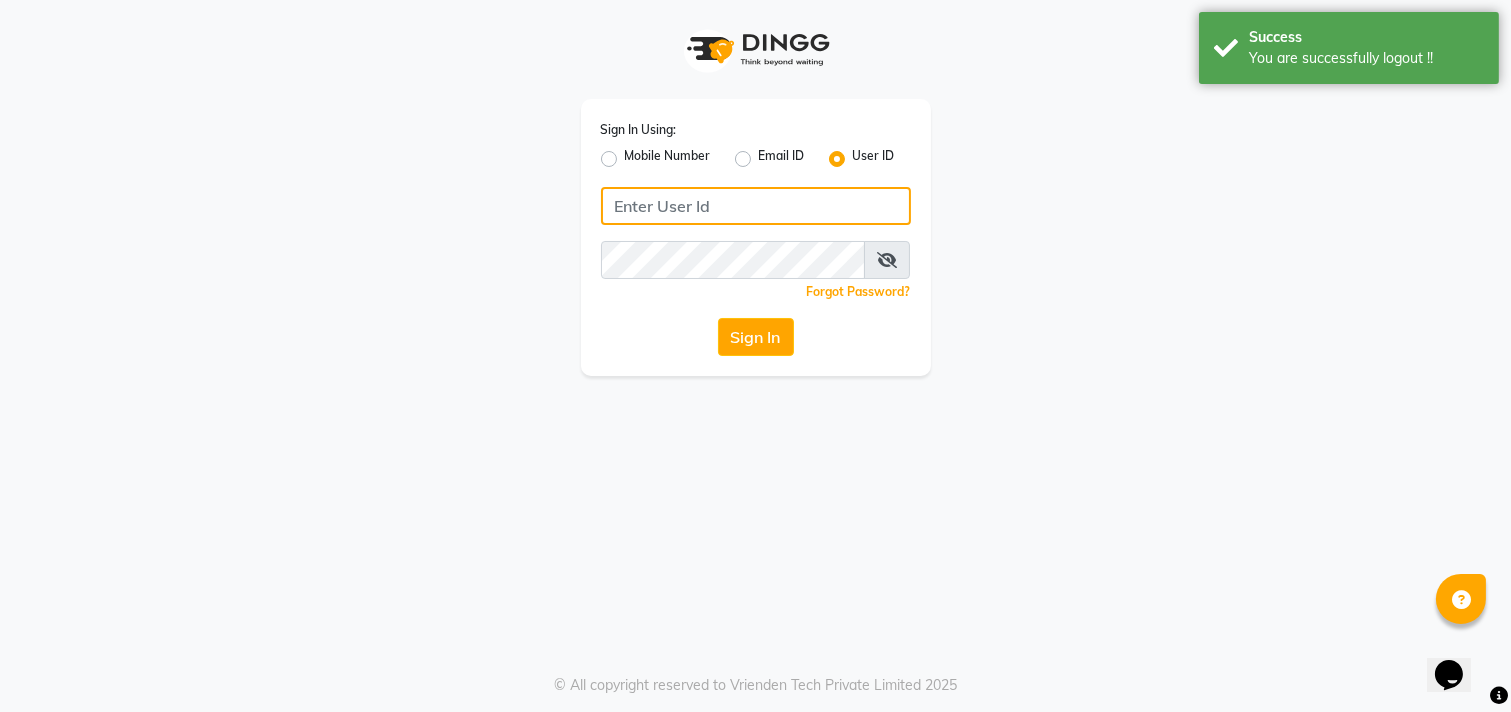 type on "[PHONE]" 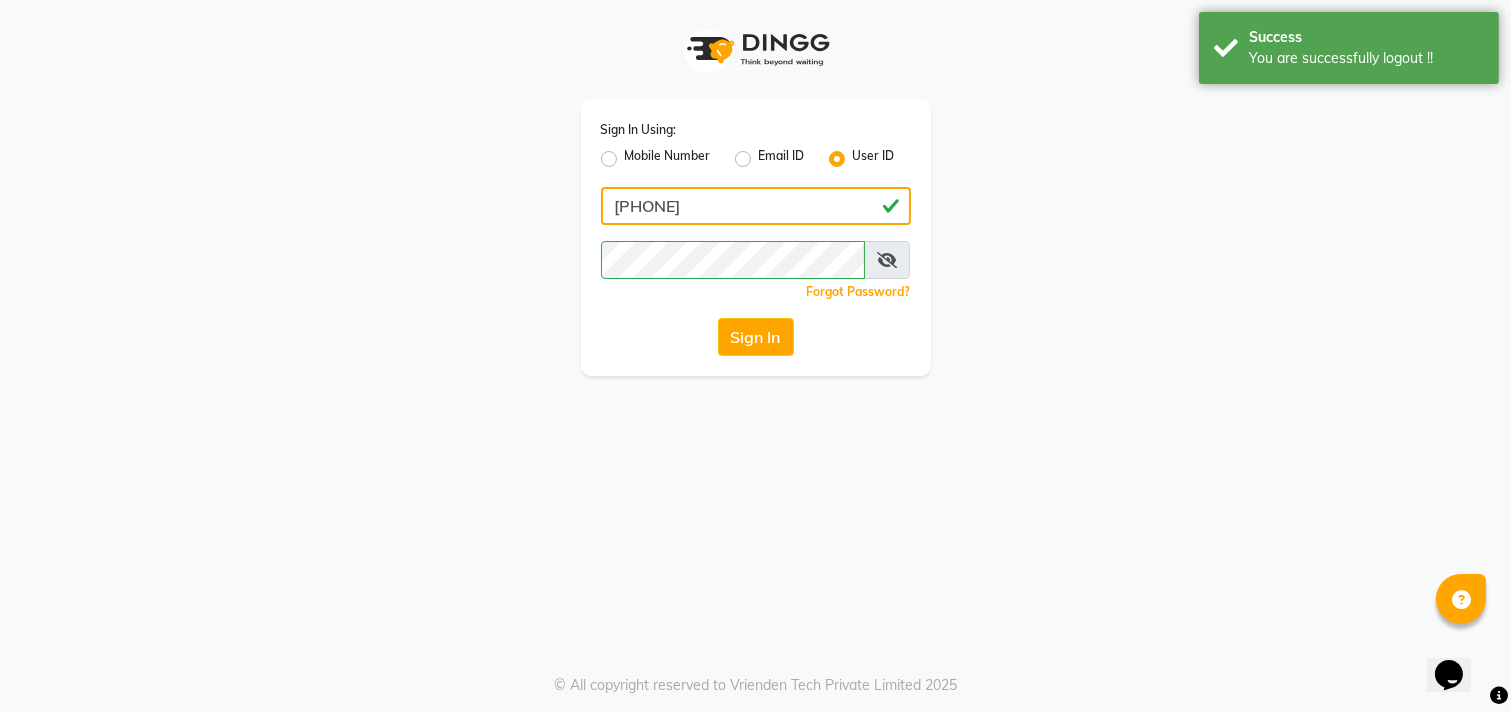 click on "[PHONE]" 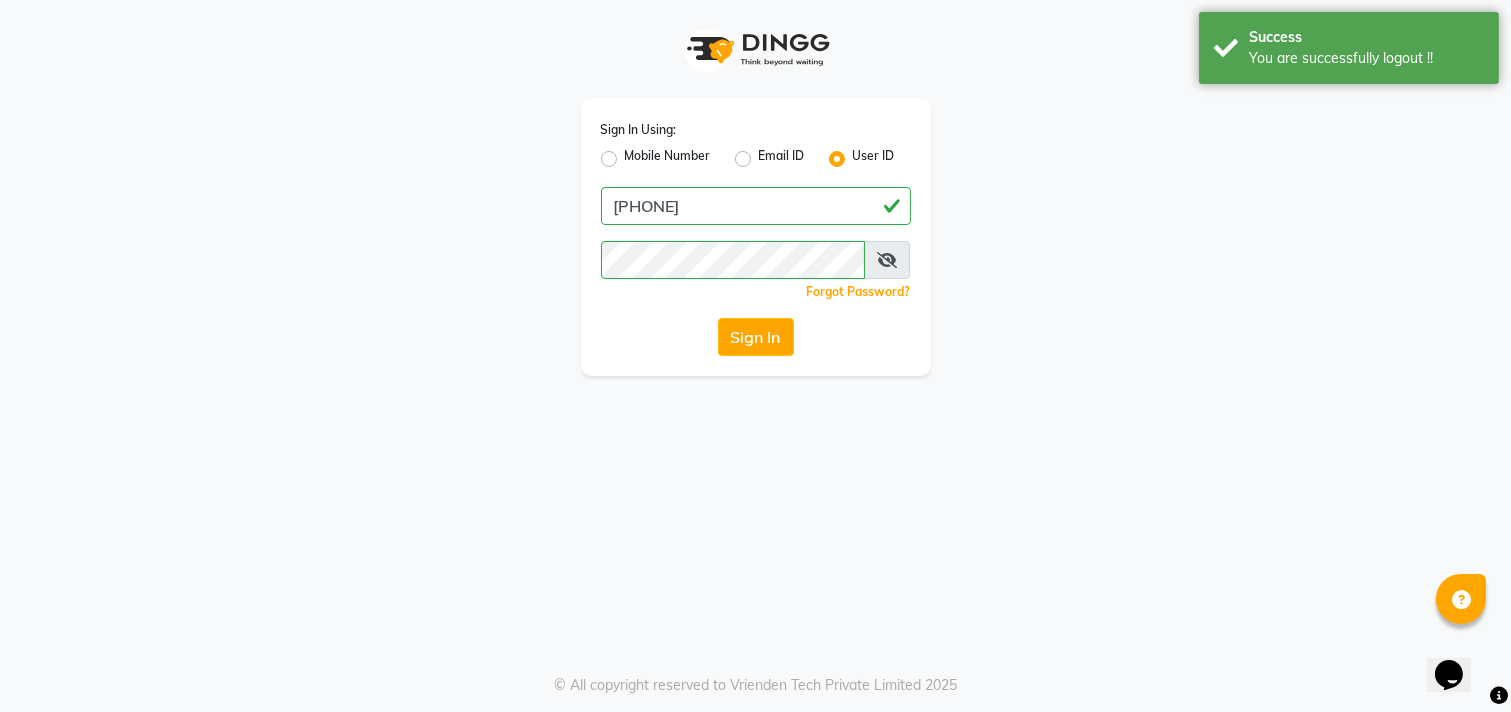 click on "Mobile Number" 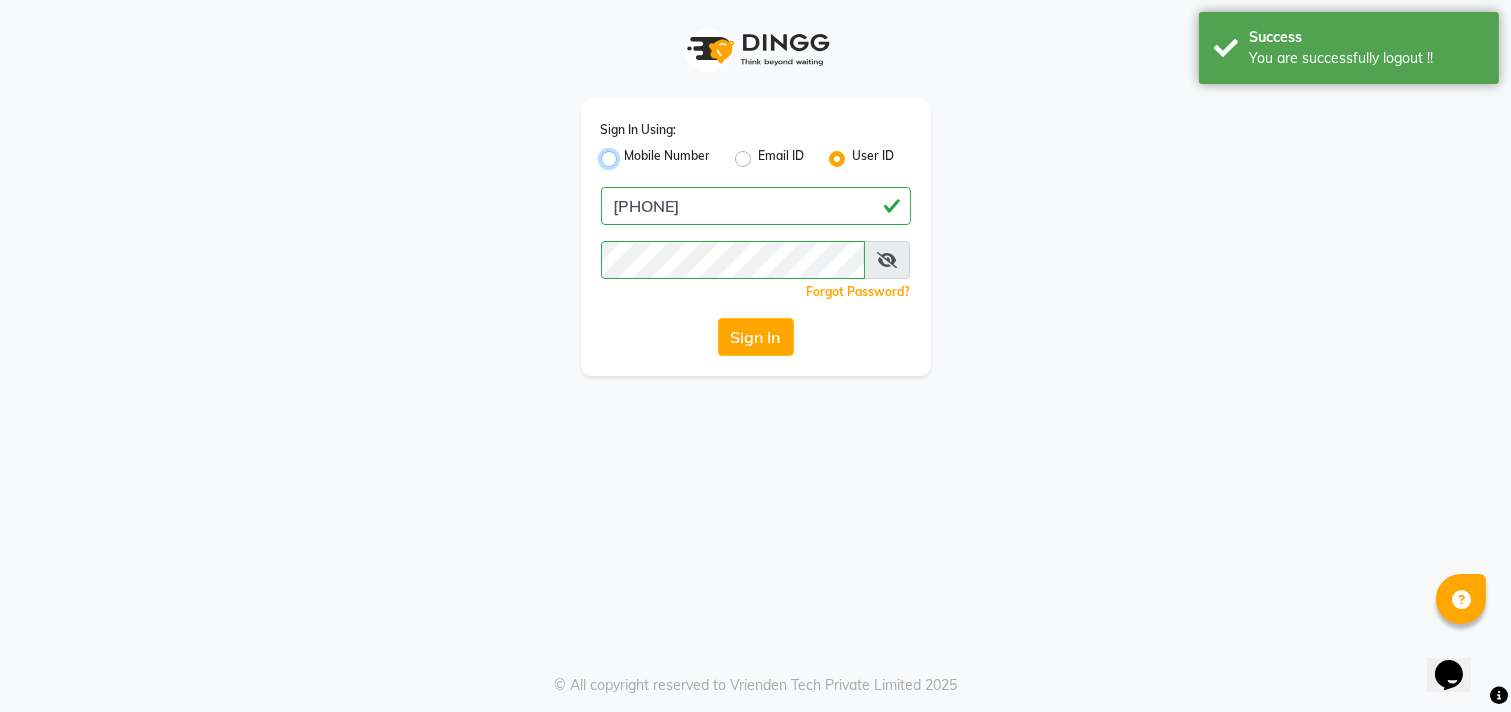 click on "Mobile Number" at bounding box center [631, 153] 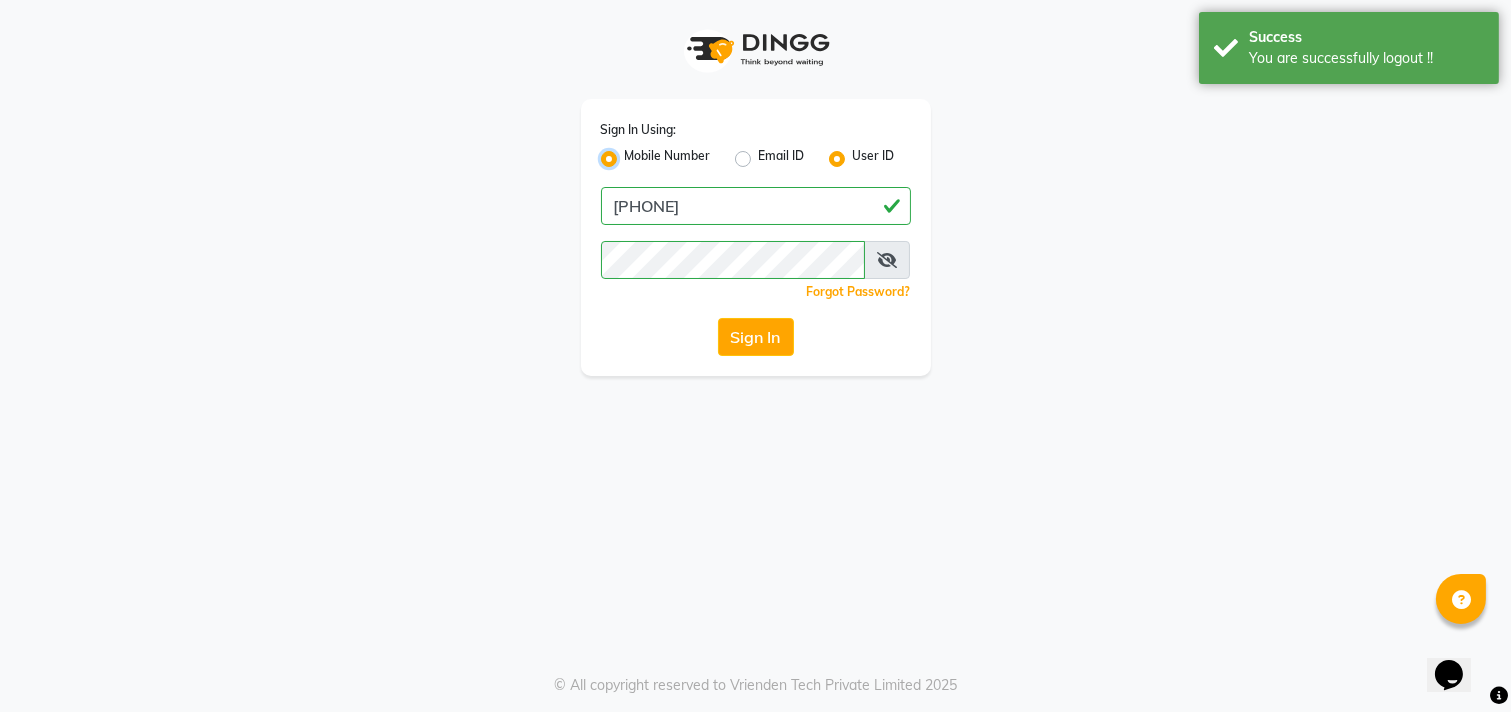 radio on "false" 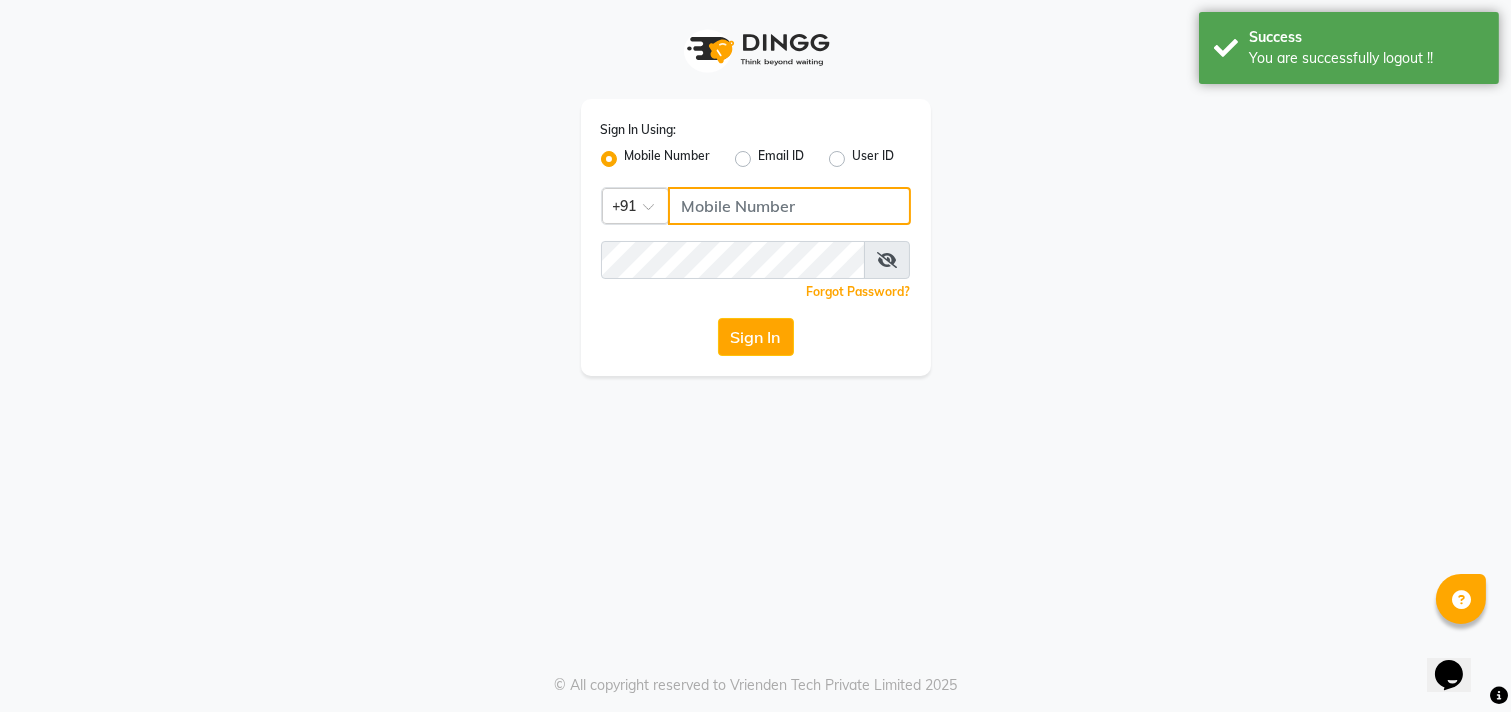 click 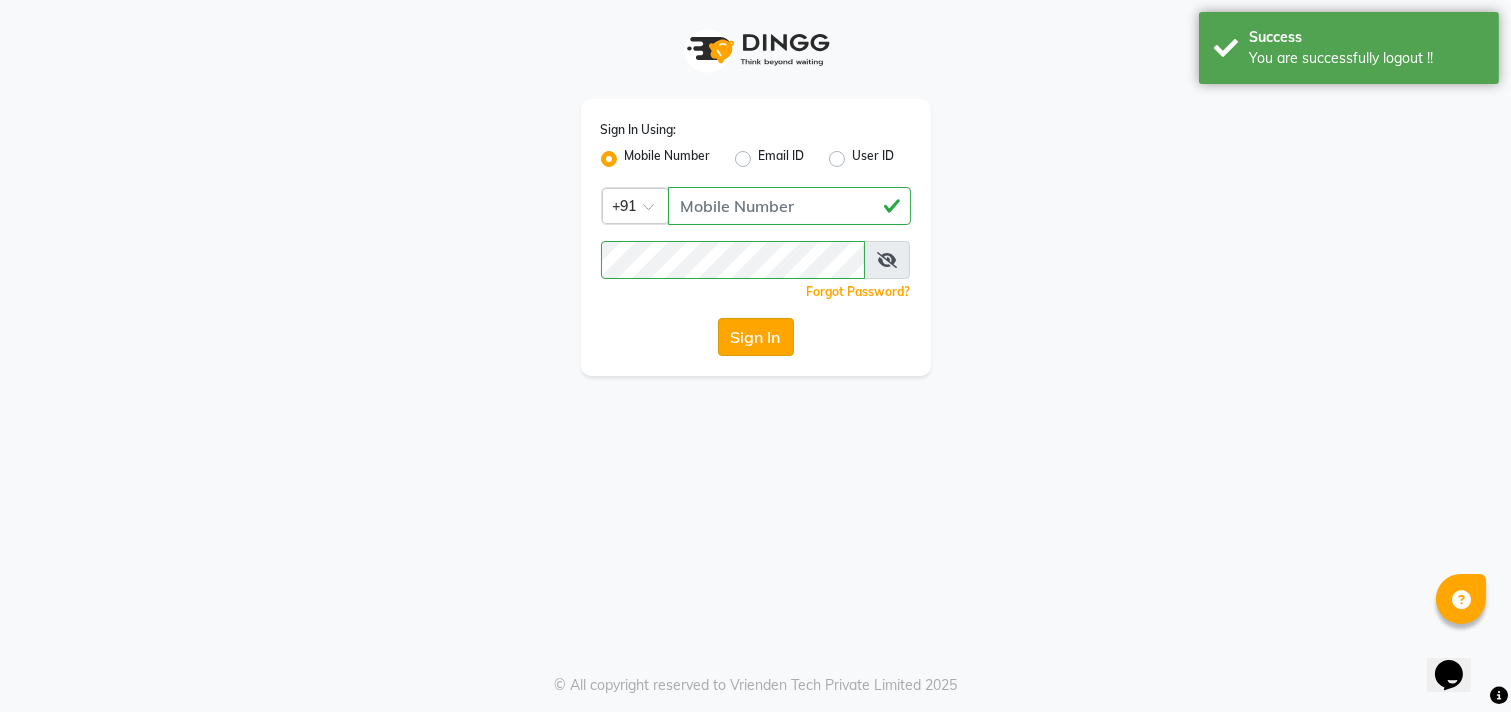 click on "Sign In" 